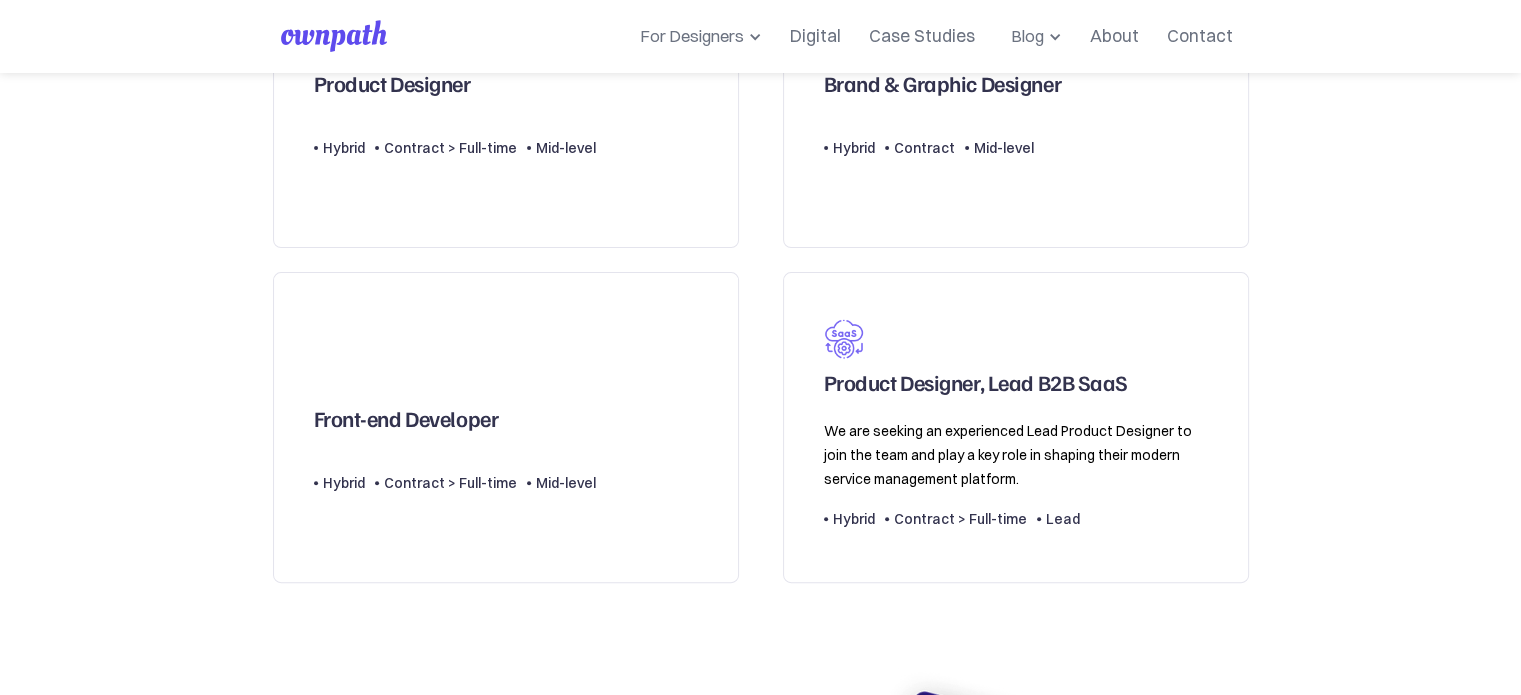 scroll, scrollTop: 644, scrollLeft: 0, axis: vertical 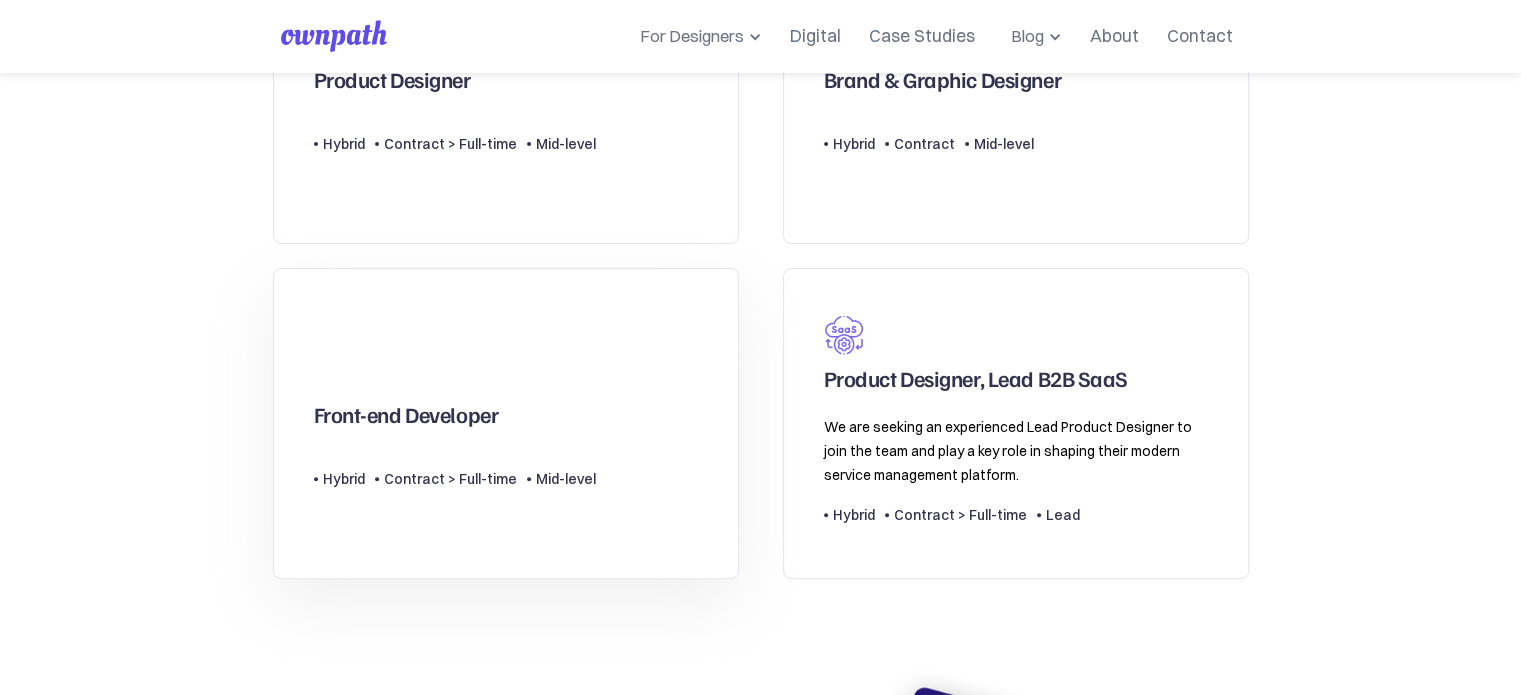 click on "Front-end Developer Type Level Hybrid Contract > Full-time Mid-level" at bounding box center (506, 423) 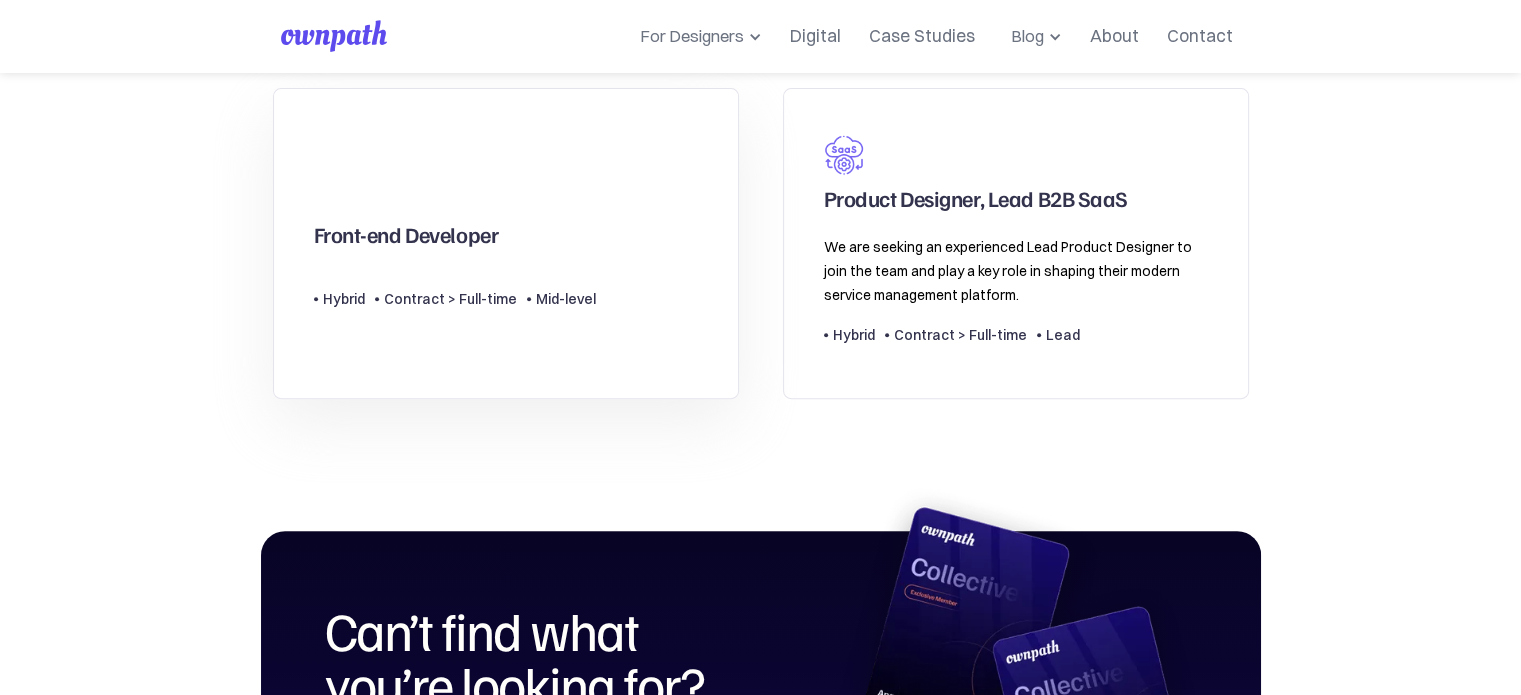 scroll, scrollTop: 828, scrollLeft: 0, axis: vertical 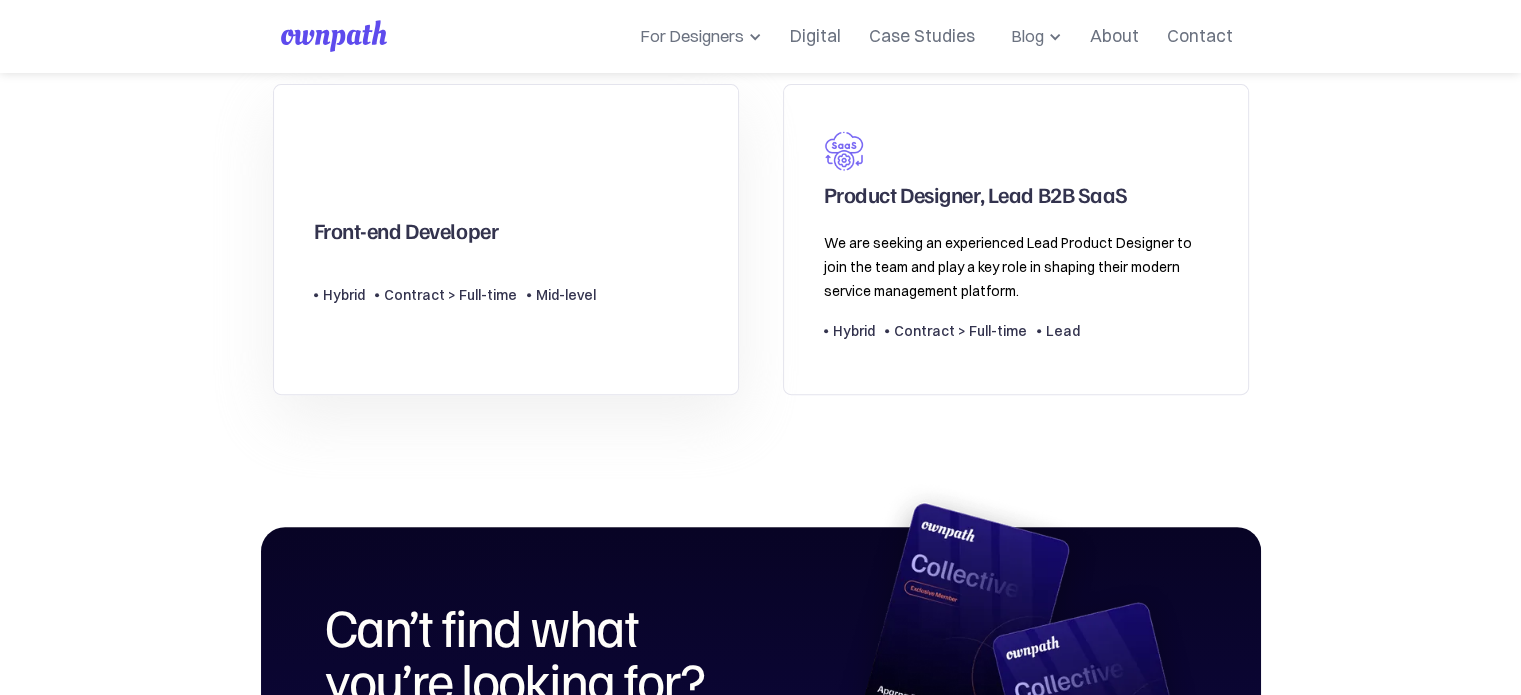 click on "Contract > Full-time" at bounding box center [450, 295] 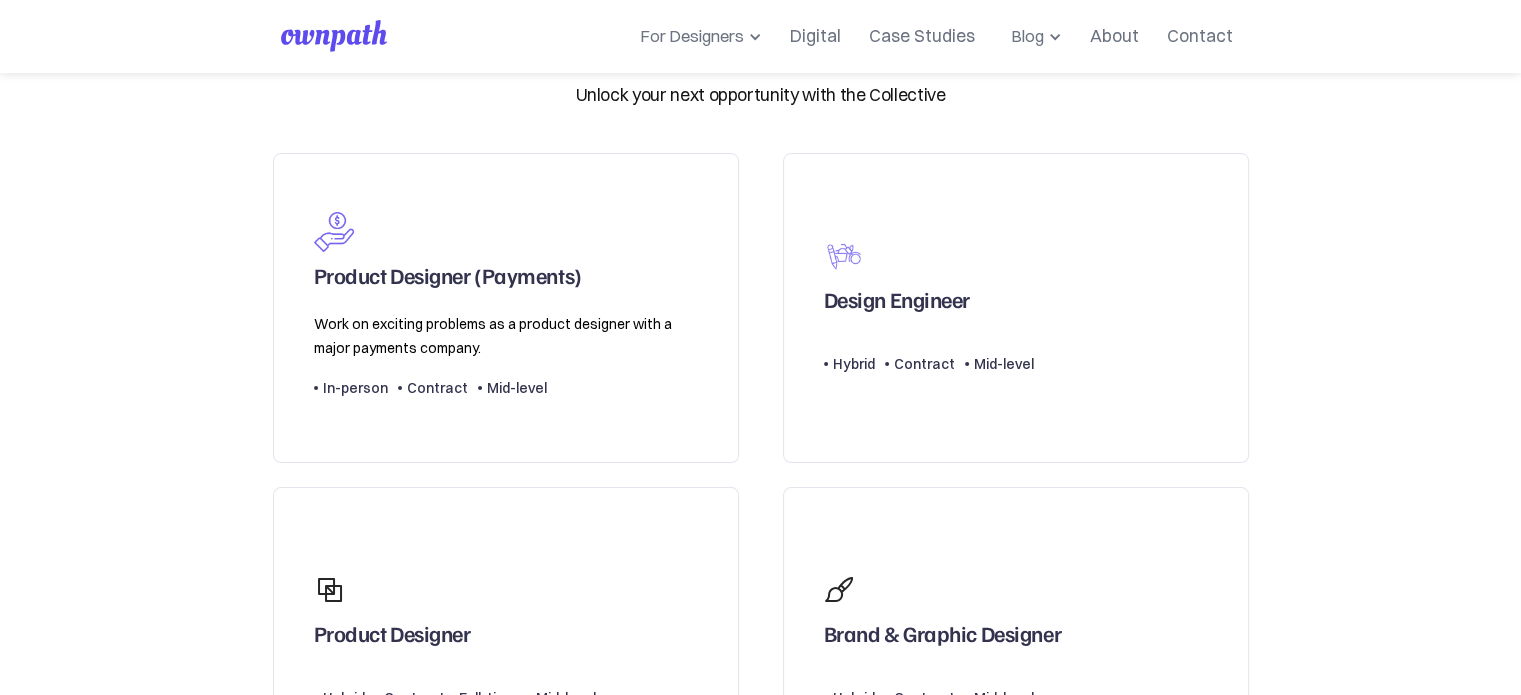 scroll, scrollTop: 0, scrollLeft: 0, axis: both 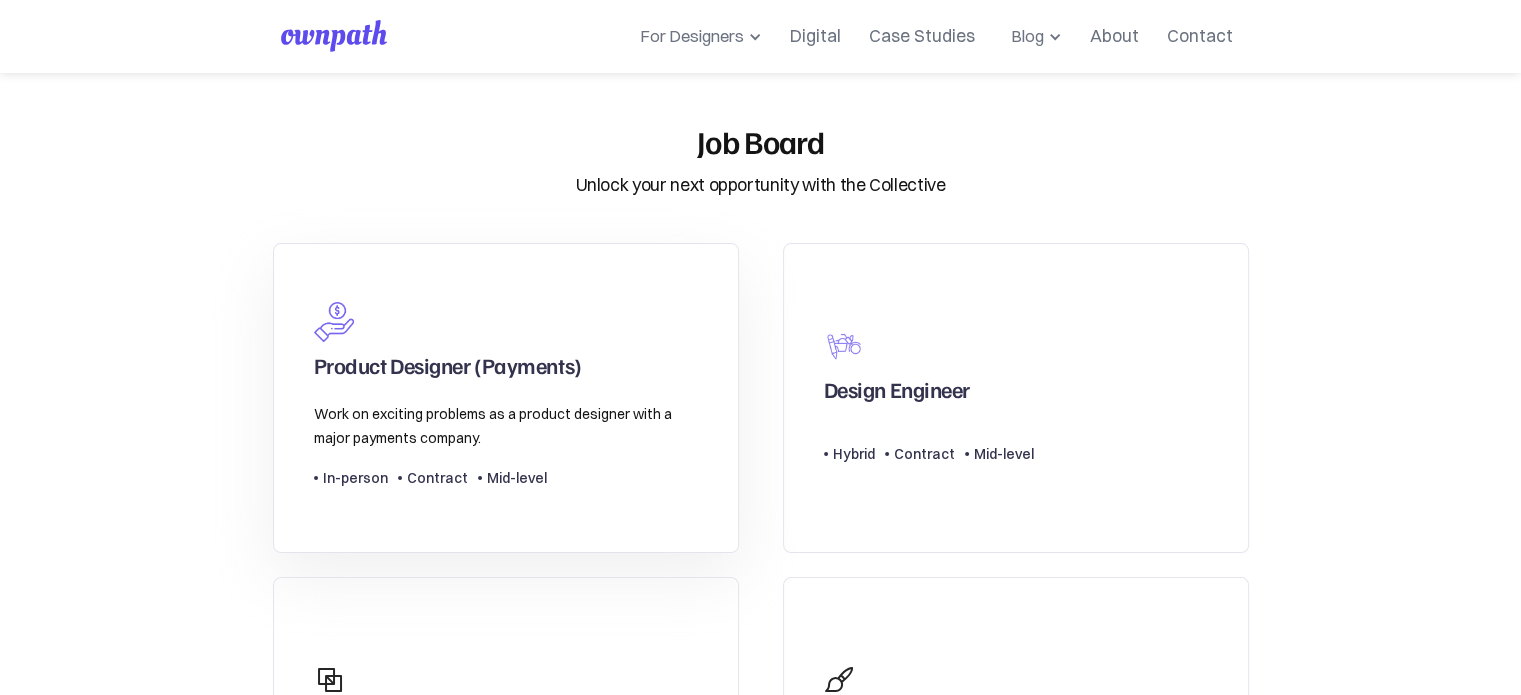 click on "Product Designer (Payments)" at bounding box center [506, 340] 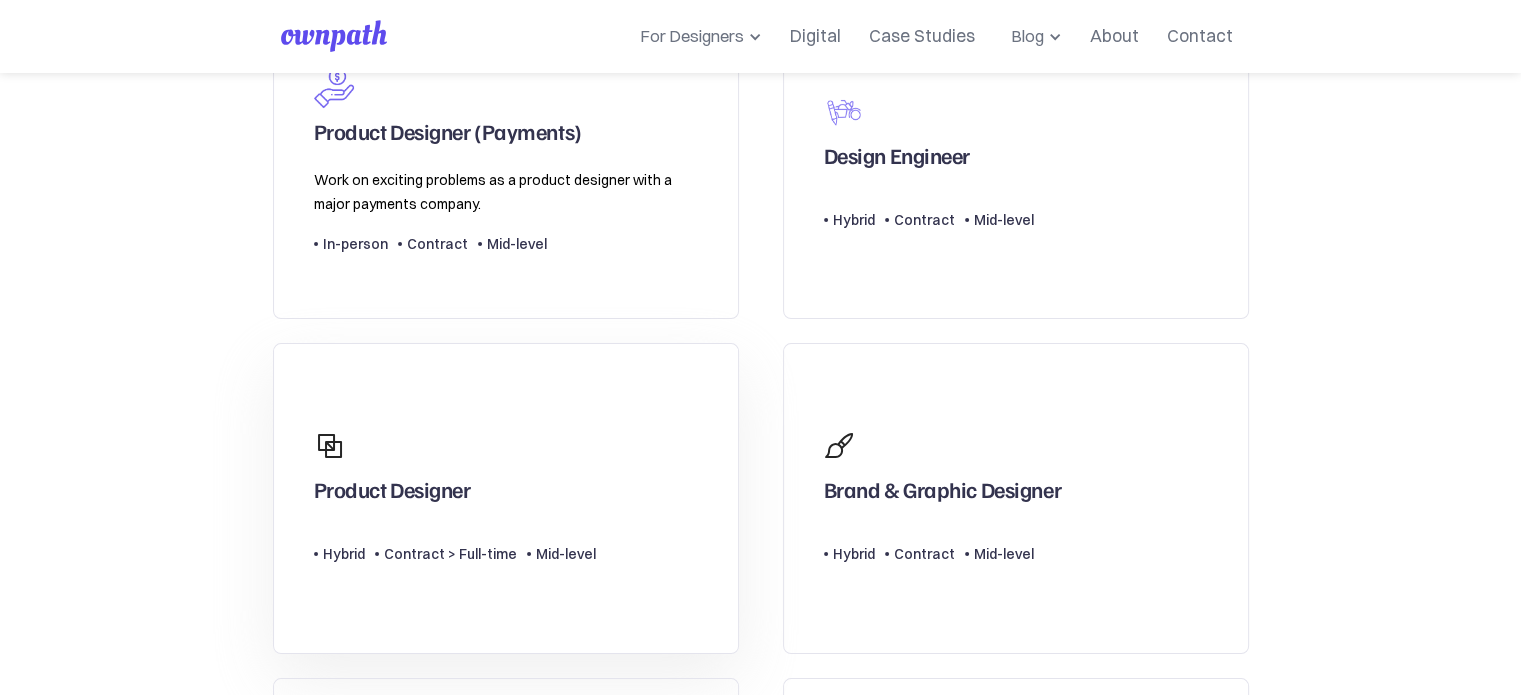 scroll, scrollTop: 308, scrollLeft: 0, axis: vertical 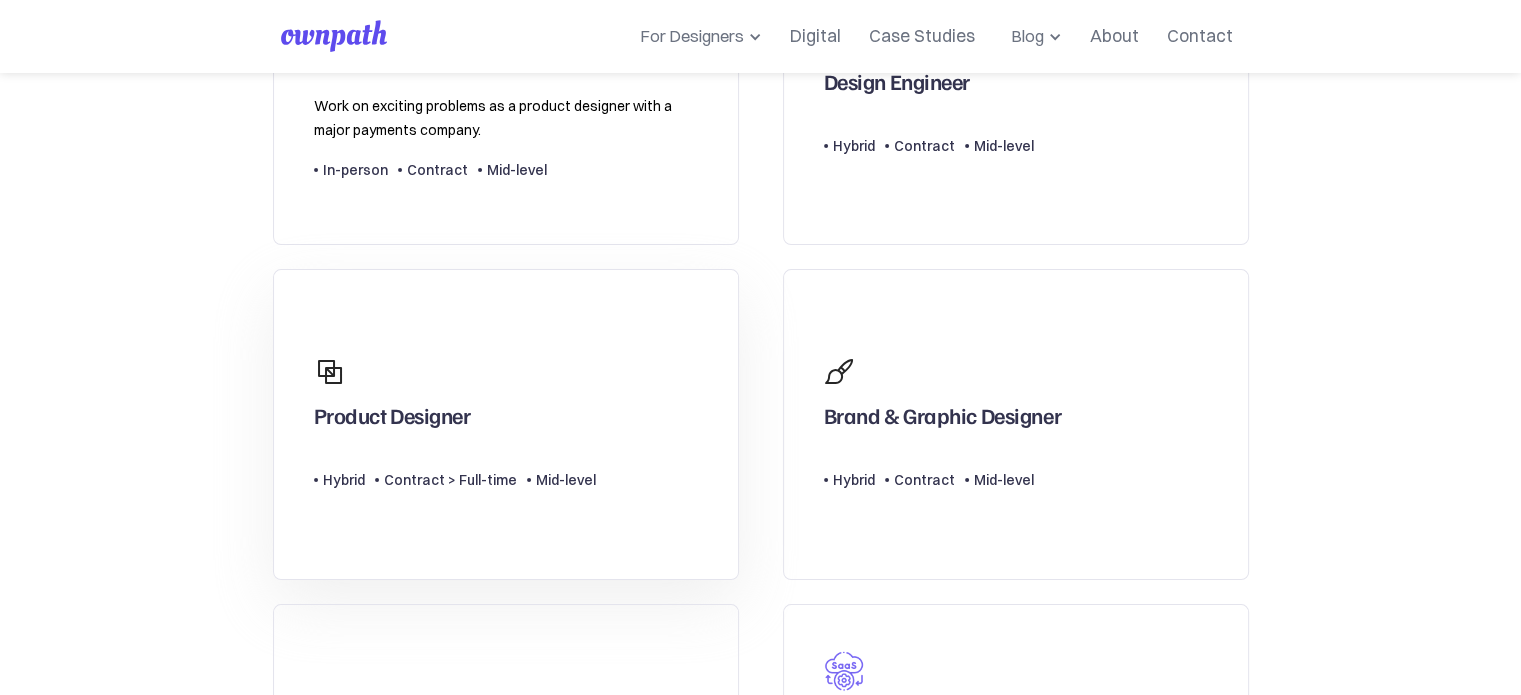 click on "Product Designer Type Level Hybrid Contract > Full-time Mid-level" at bounding box center (455, 424) 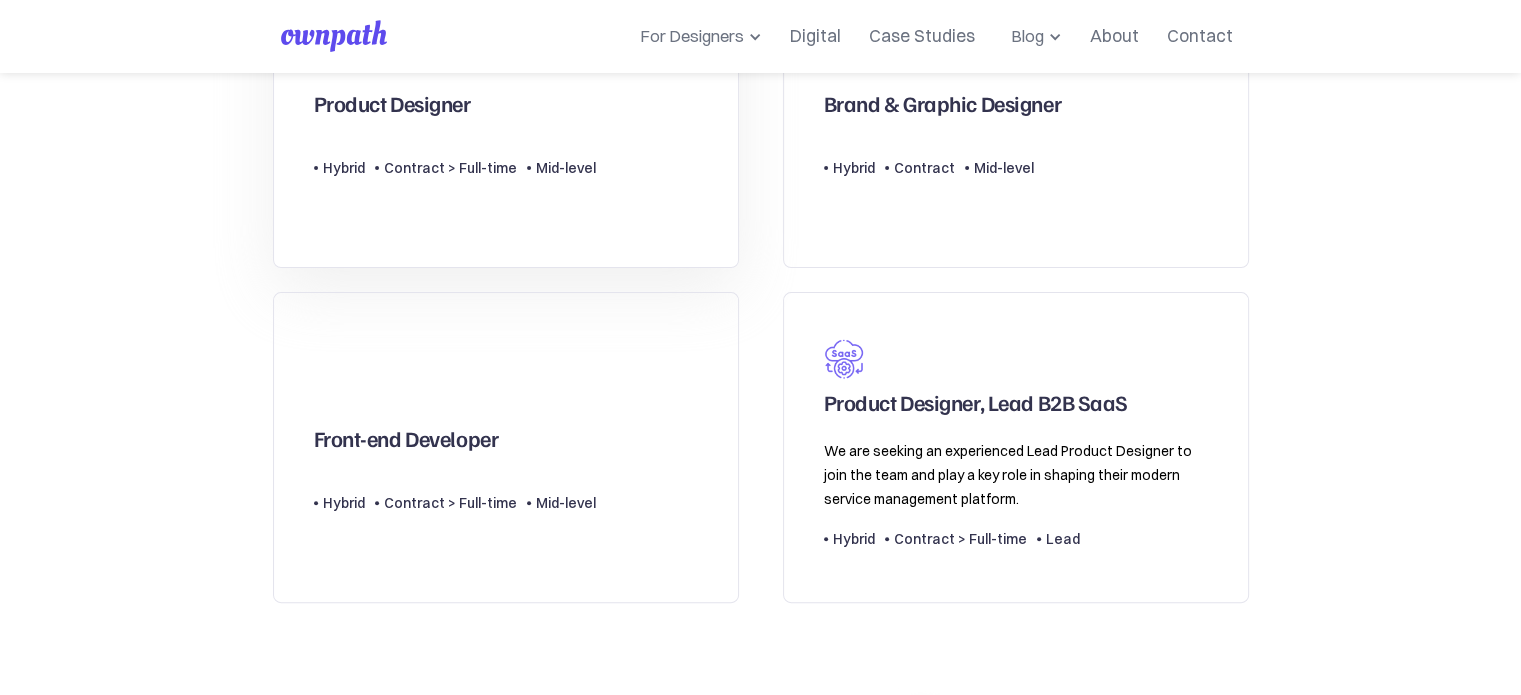 scroll, scrollTop: 624, scrollLeft: 0, axis: vertical 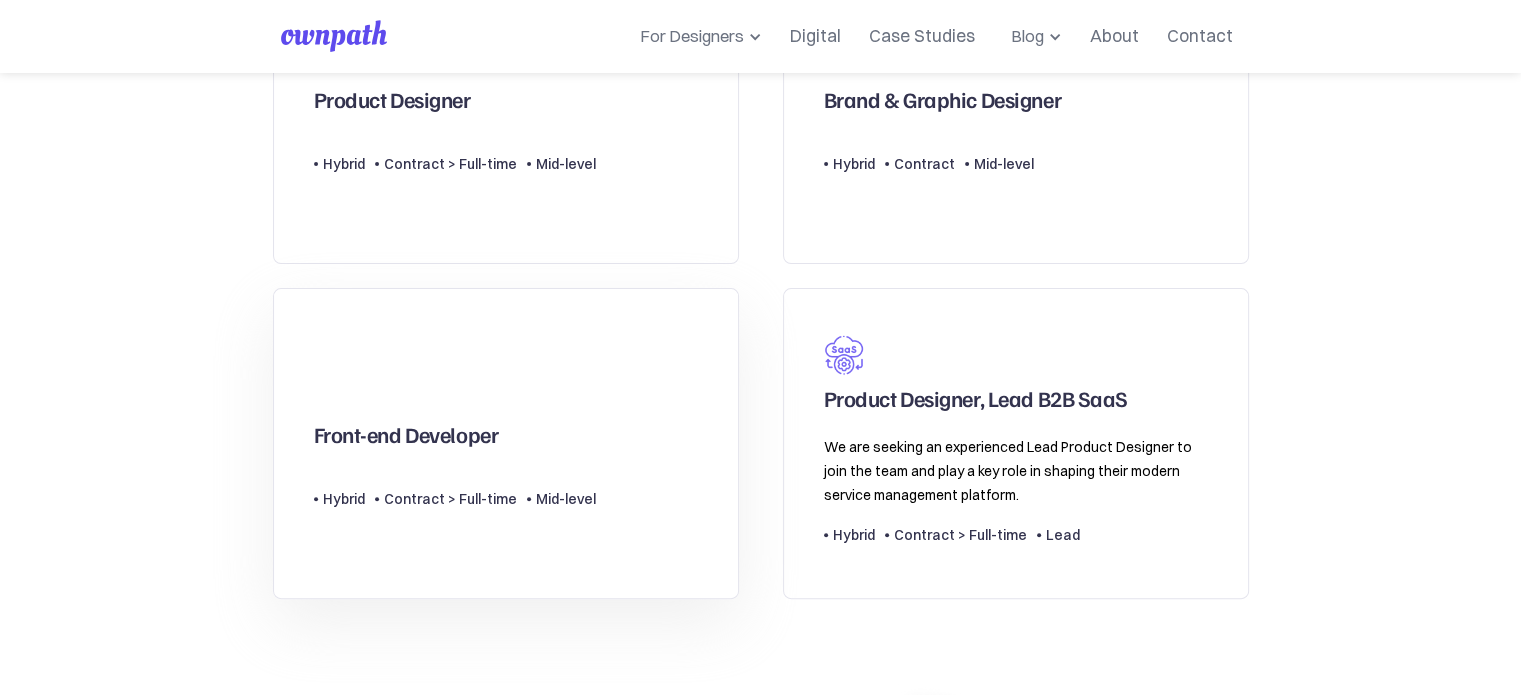 click on "Front-end Developer Type Level Hybrid Contract > Full-time Mid-level" at bounding box center [506, 443] 